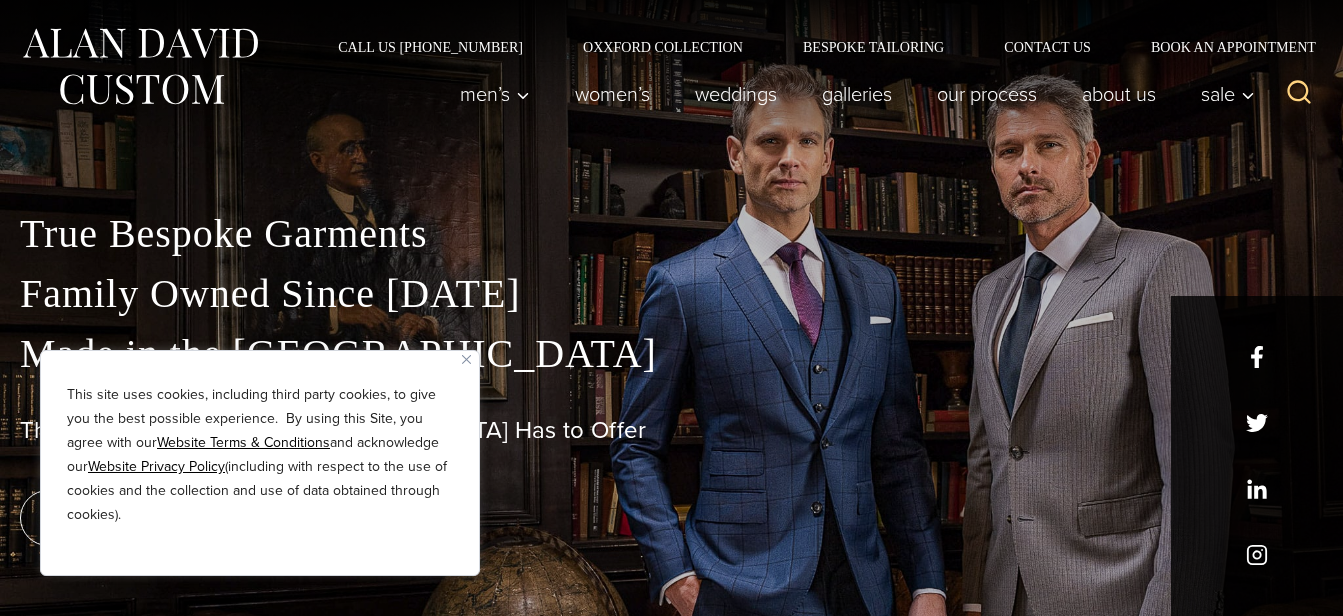 scroll, scrollTop: 0, scrollLeft: 0, axis: both 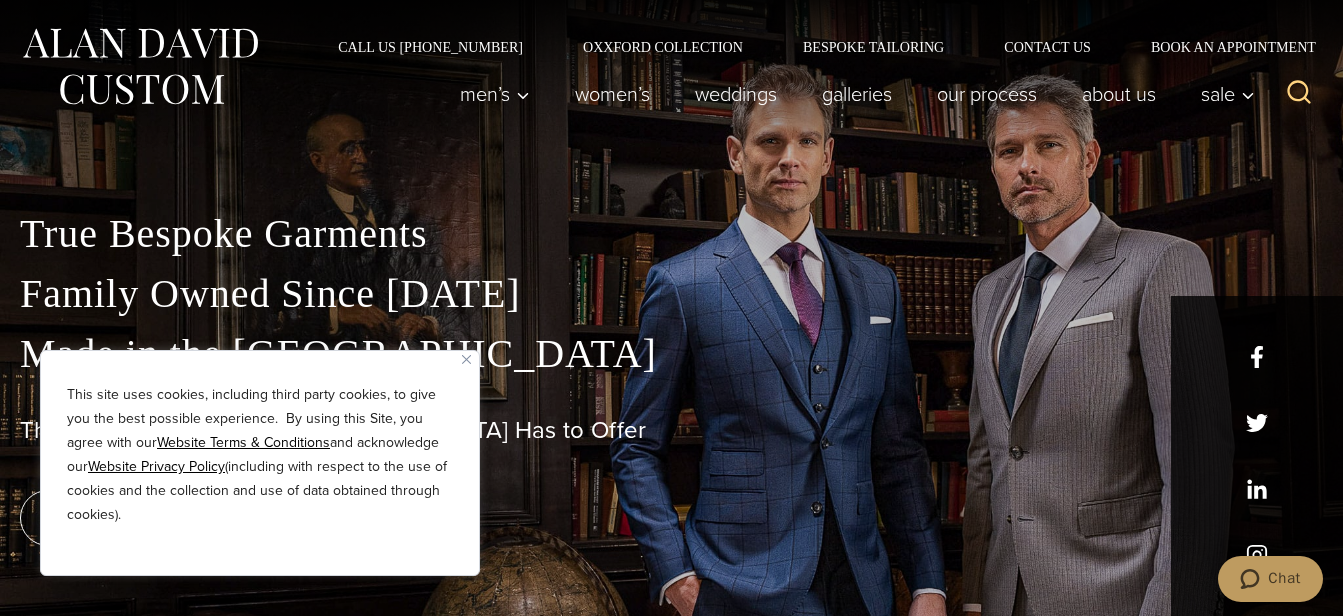click at bounding box center [466, 359] 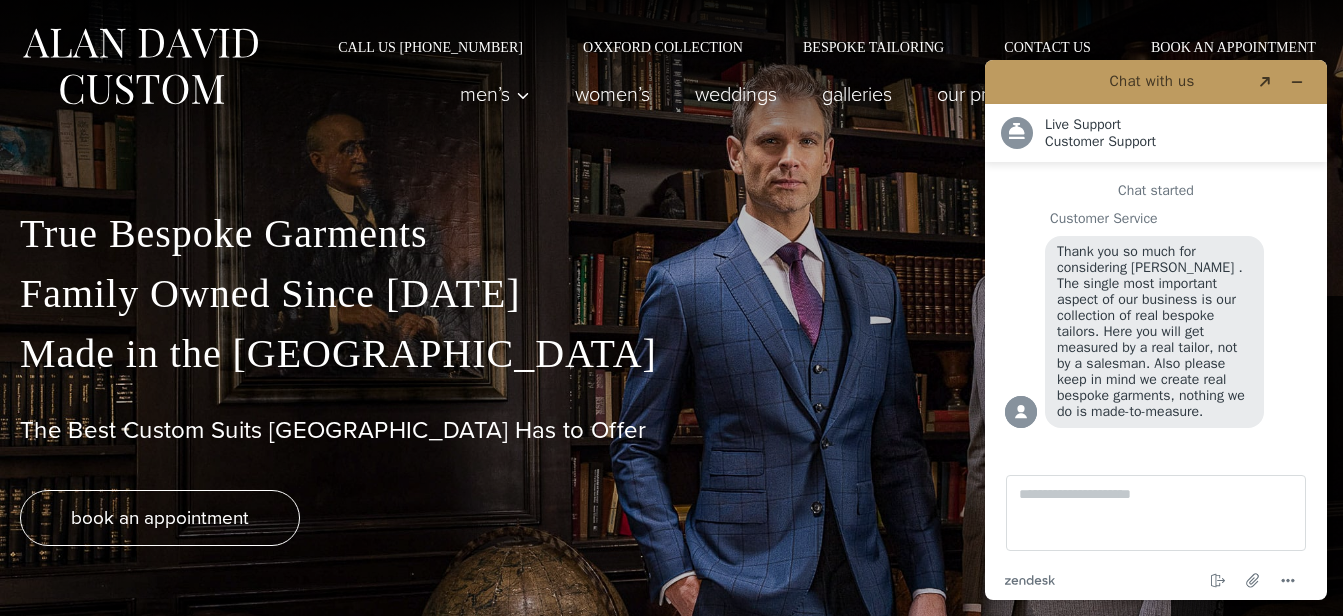 scroll, scrollTop: 0, scrollLeft: 0, axis: both 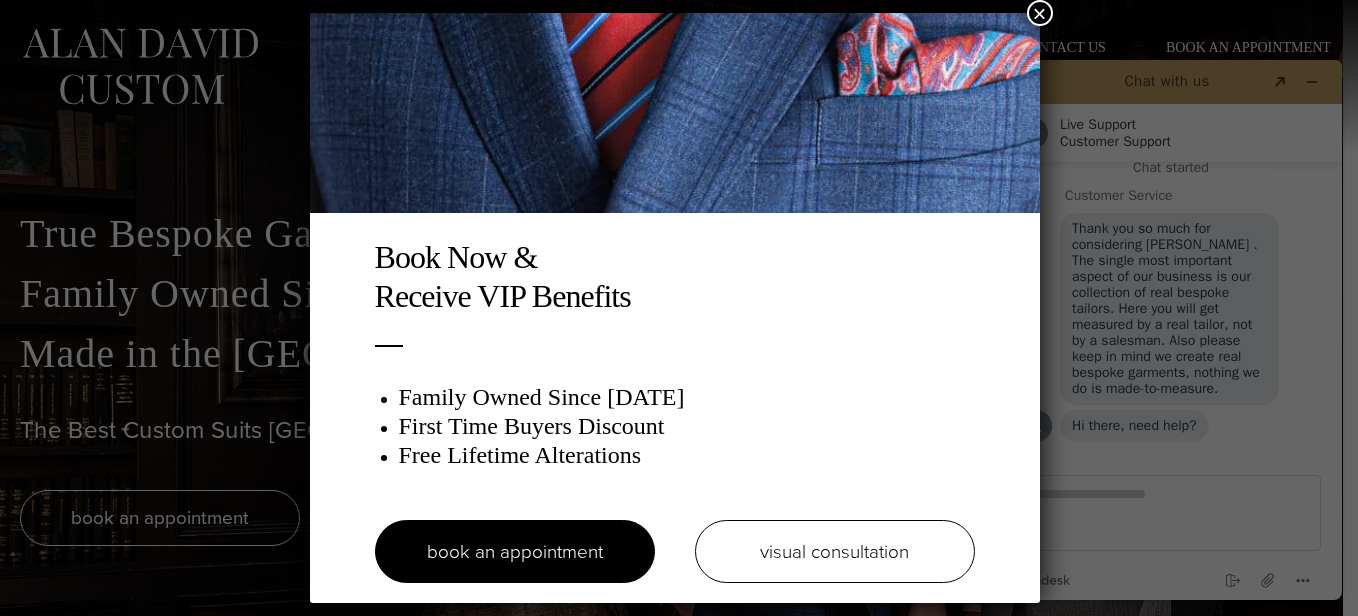 click on "×" at bounding box center (1040, 13) 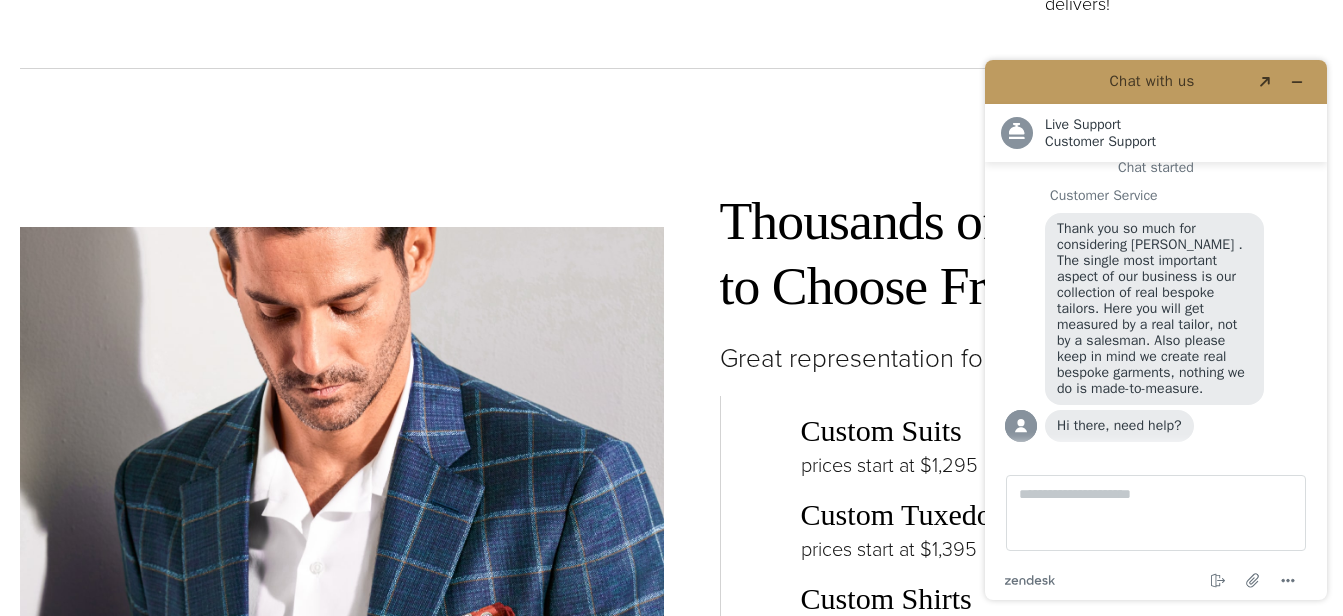 scroll, scrollTop: 3200, scrollLeft: 0, axis: vertical 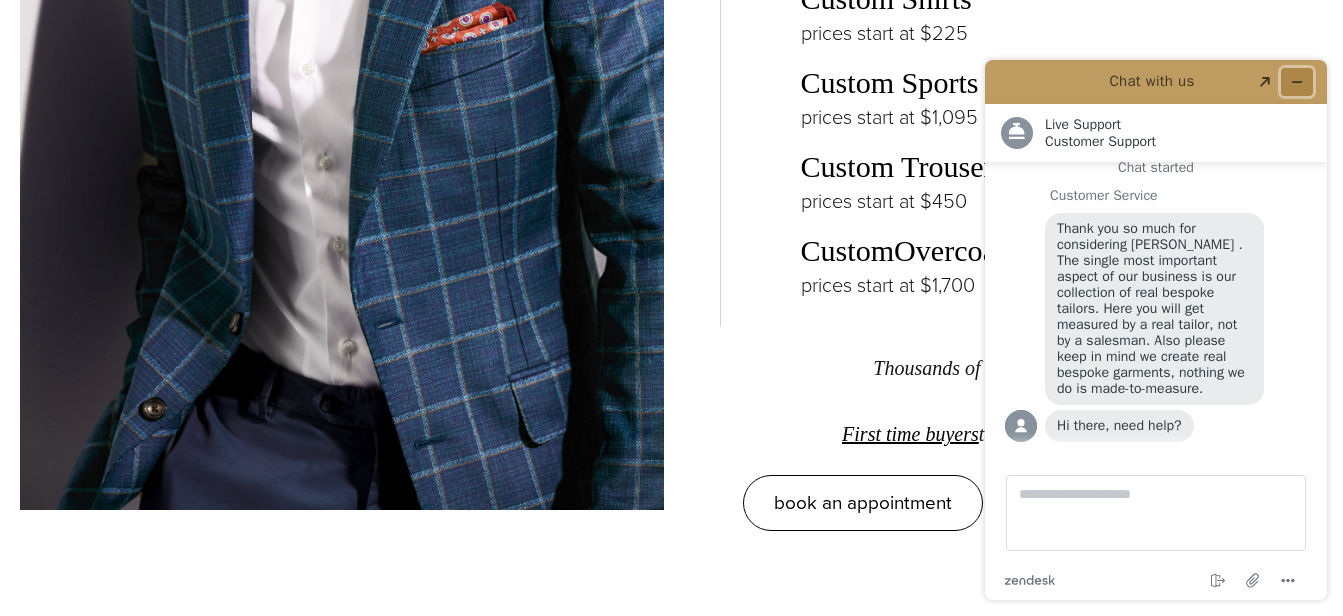click 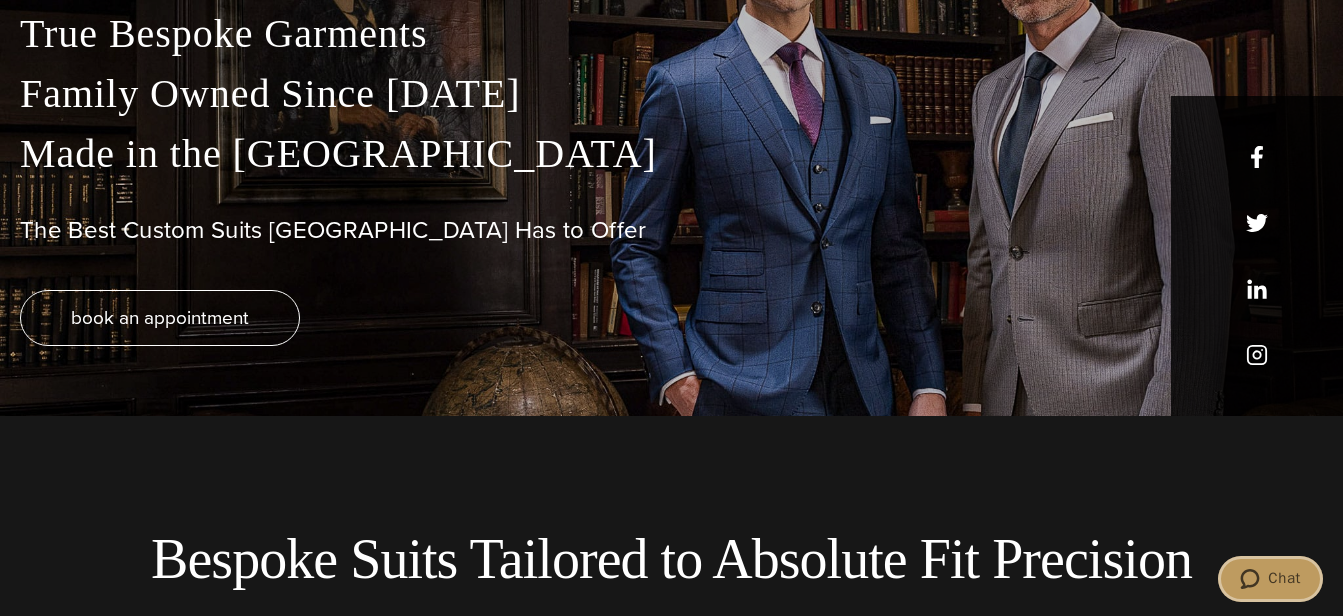 scroll, scrollTop: 0, scrollLeft: 0, axis: both 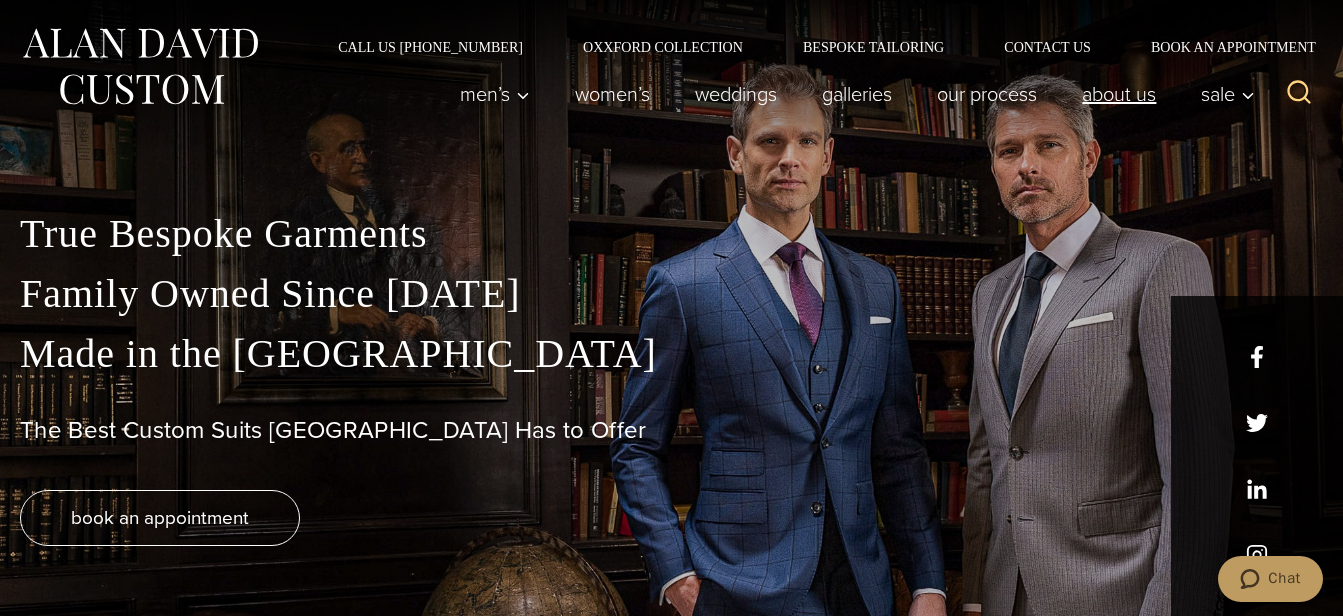 click on "About Us" at bounding box center (1119, 94) 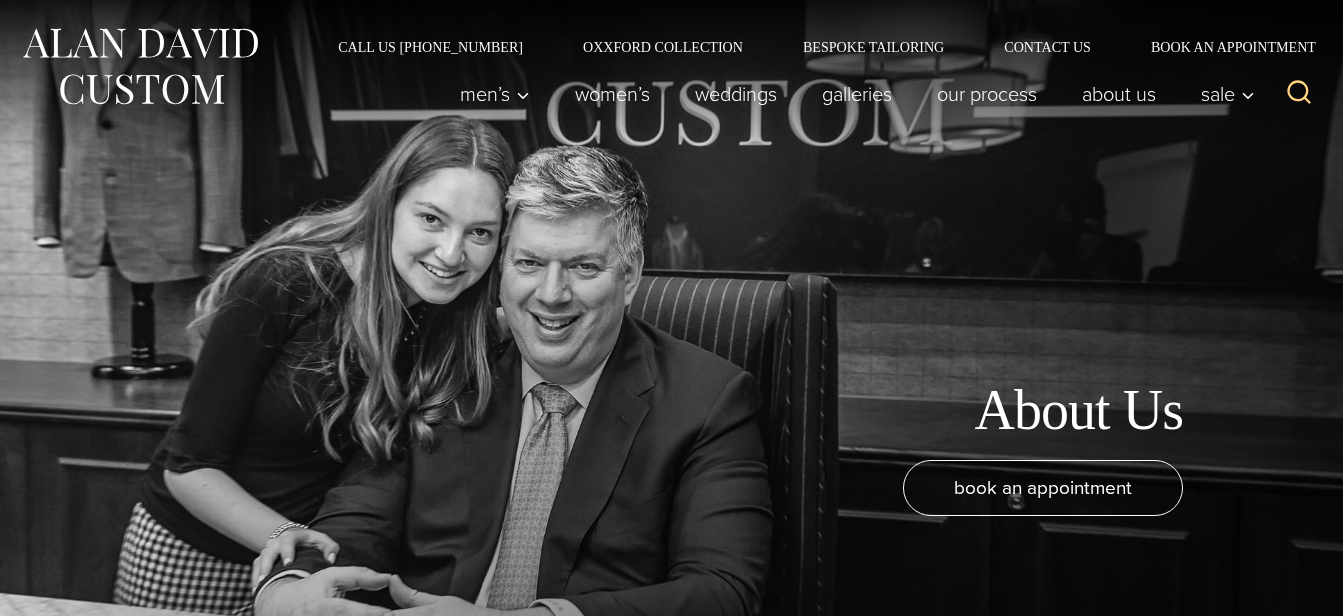 scroll, scrollTop: 0, scrollLeft: 0, axis: both 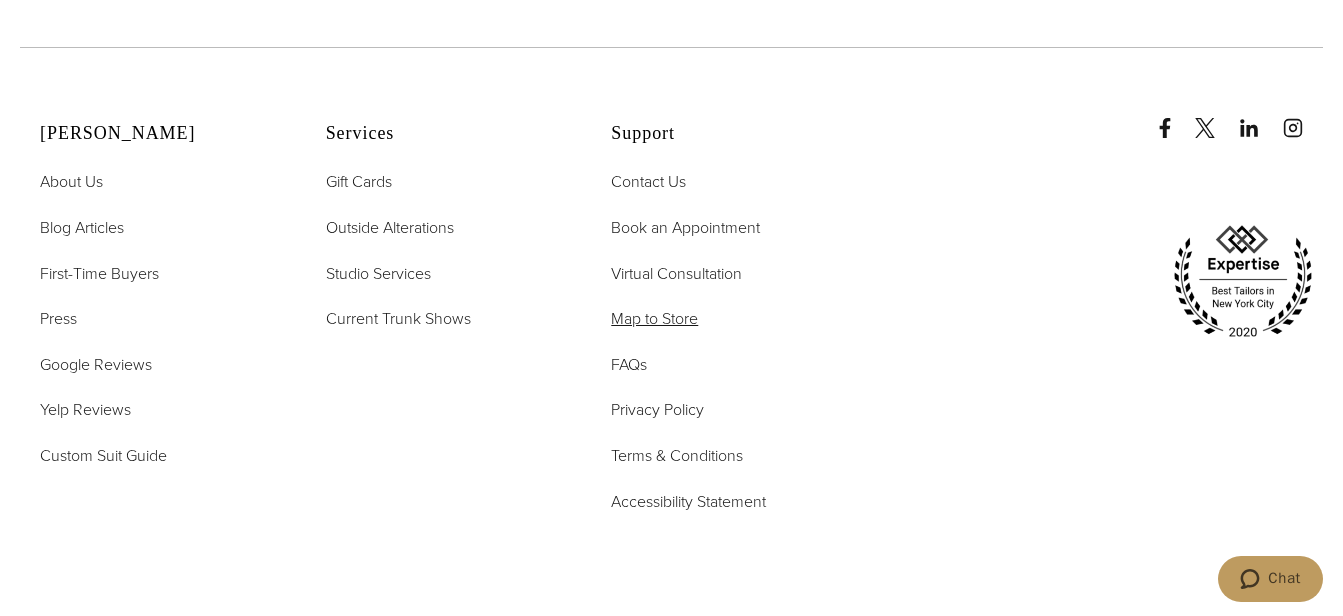 click on "Map to Store" at bounding box center (654, 318) 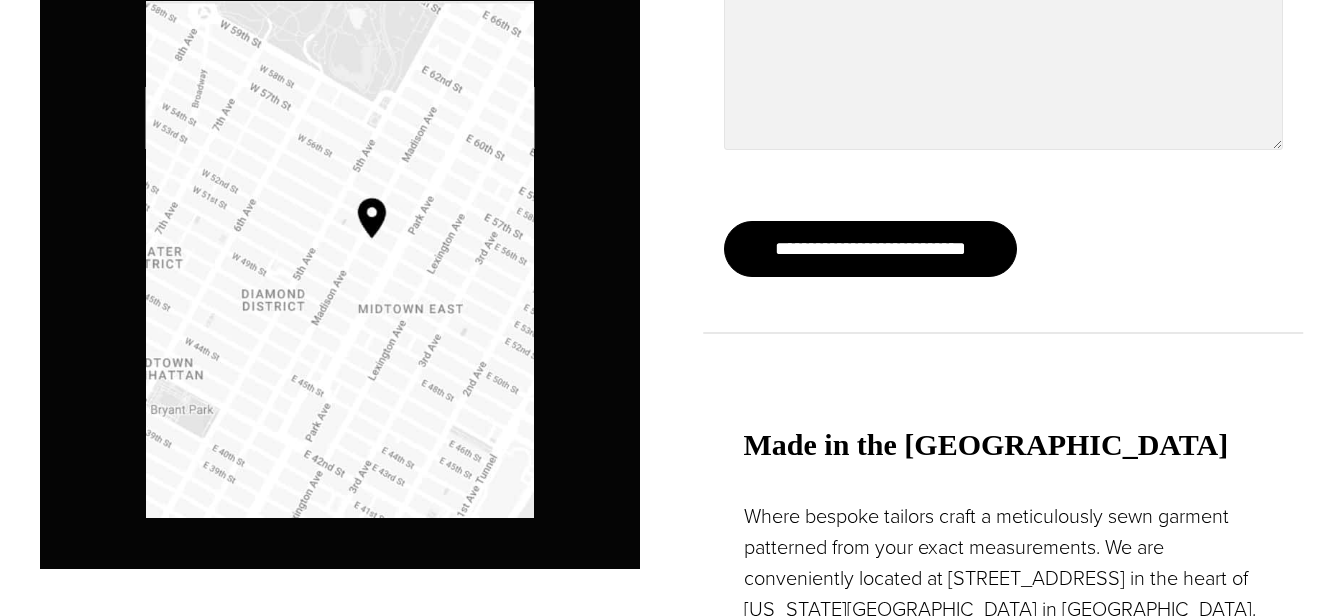 scroll, scrollTop: 0, scrollLeft: 0, axis: both 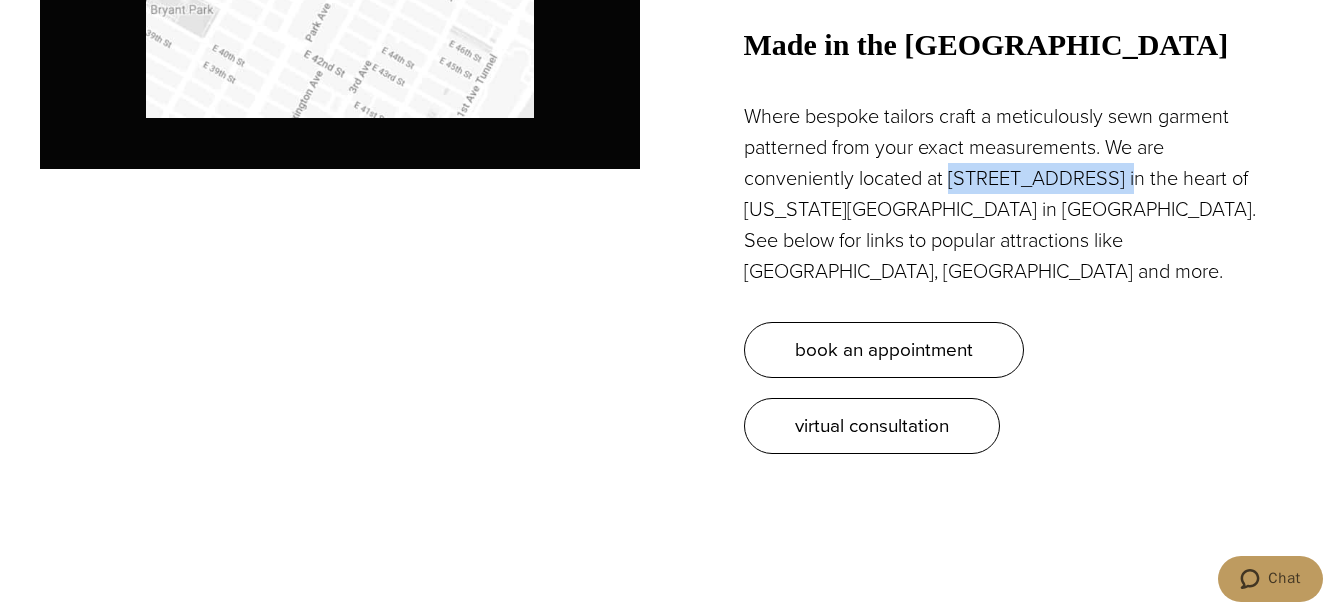 drag, startPoint x: 953, startPoint y: 173, endPoint x: 1126, endPoint y: 180, distance: 173.14156 